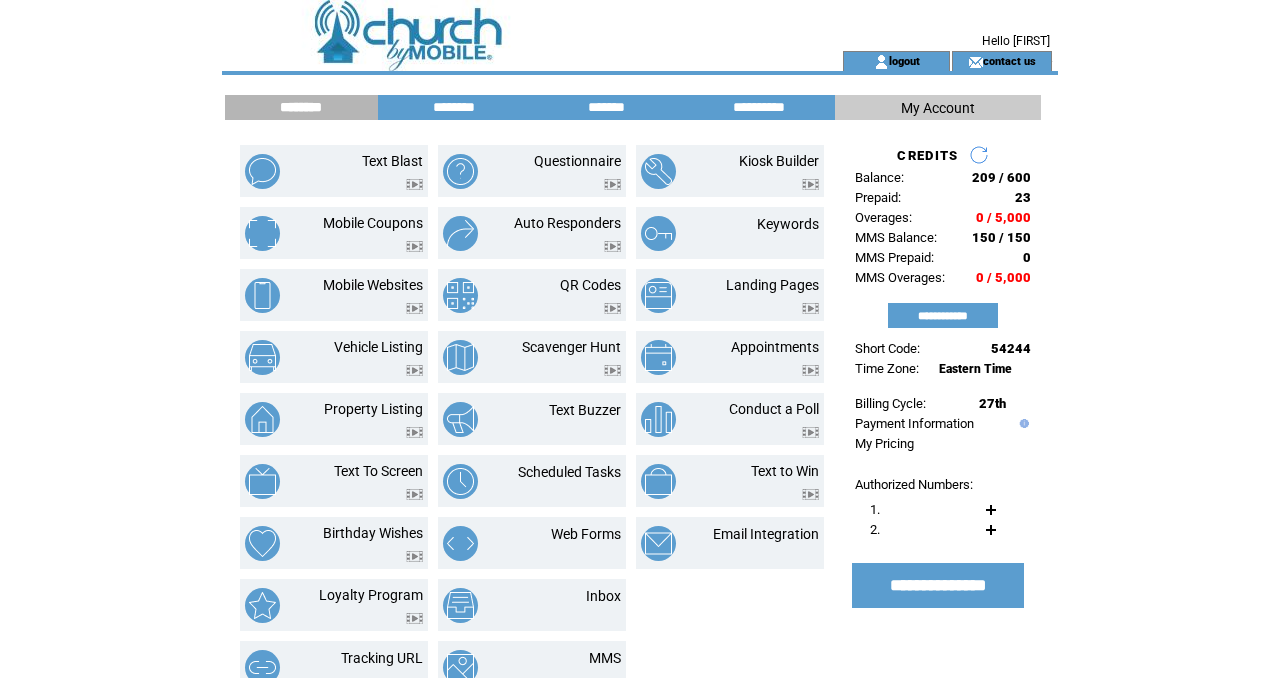 scroll, scrollTop: 0, scrollLeft: 0, axis: both 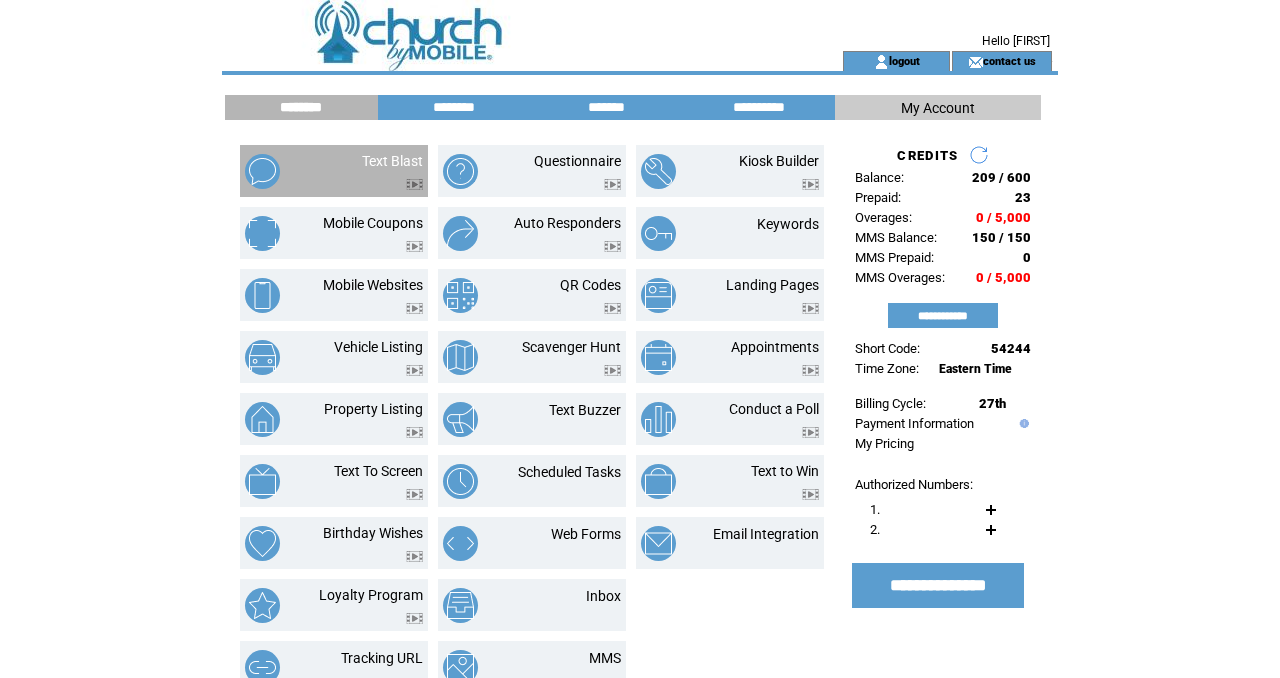 click on "Text Blast" at bounding box center [334, 171] 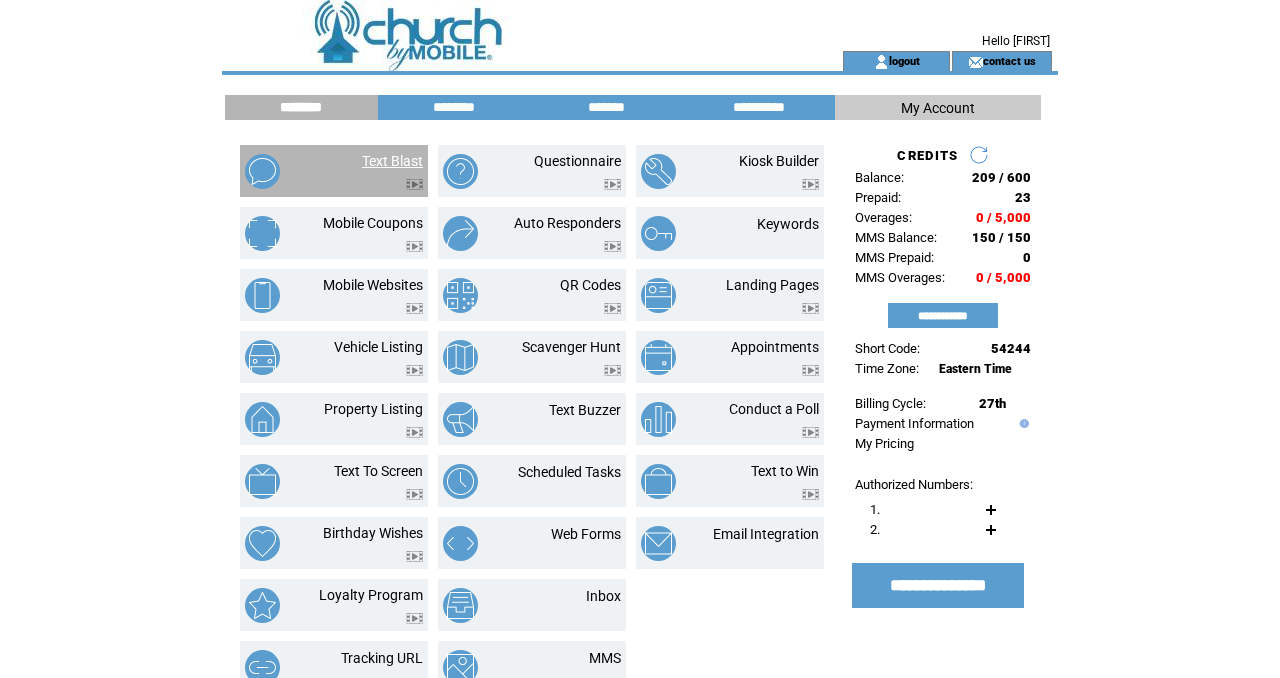 click on "Text Blast" at bounding box center (392, 161) 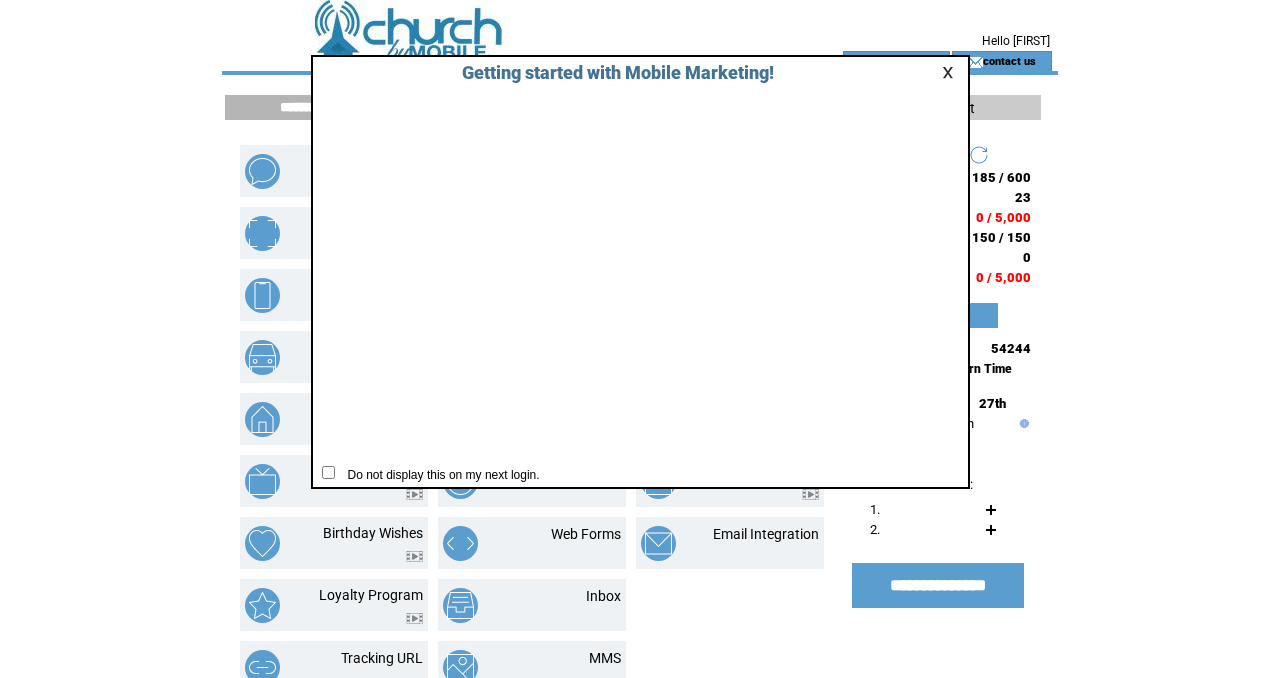 scroll, scrollTop: 0, scrollLeft: 0, axis: both 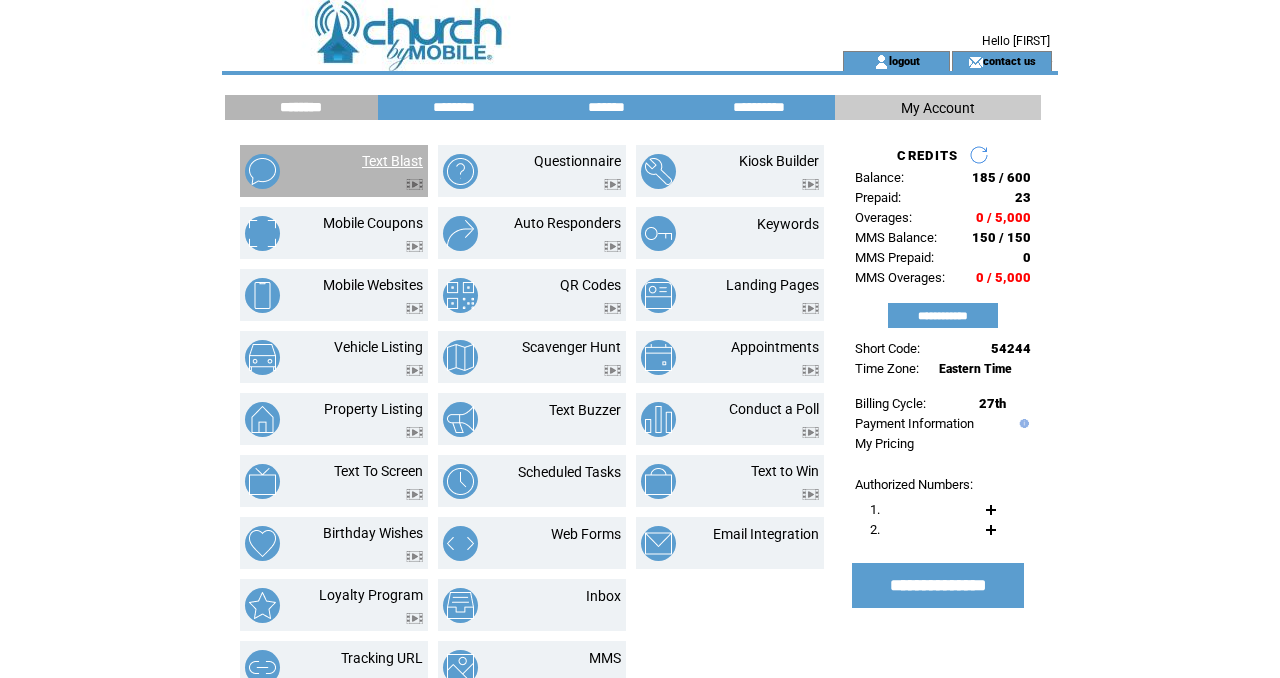 click on "Text Blast" at bounding box center [392, 161] 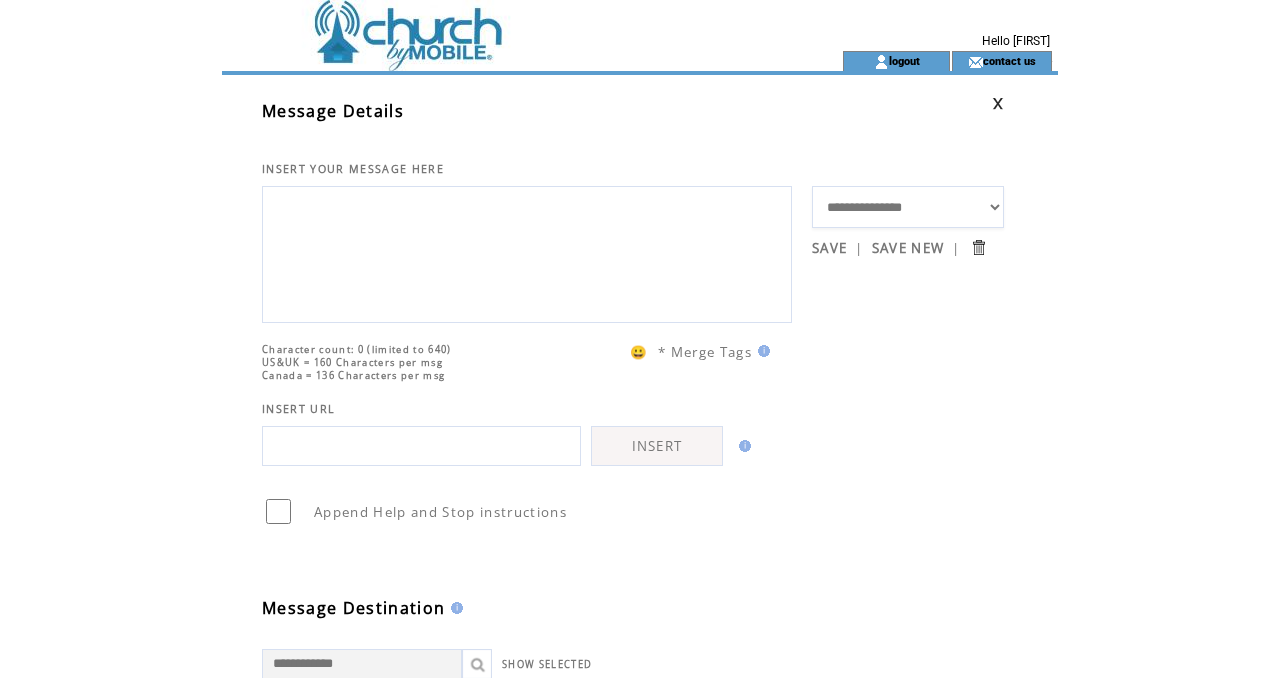 scroll, scrollTop: 0, scrollLeft: 0, axis: both 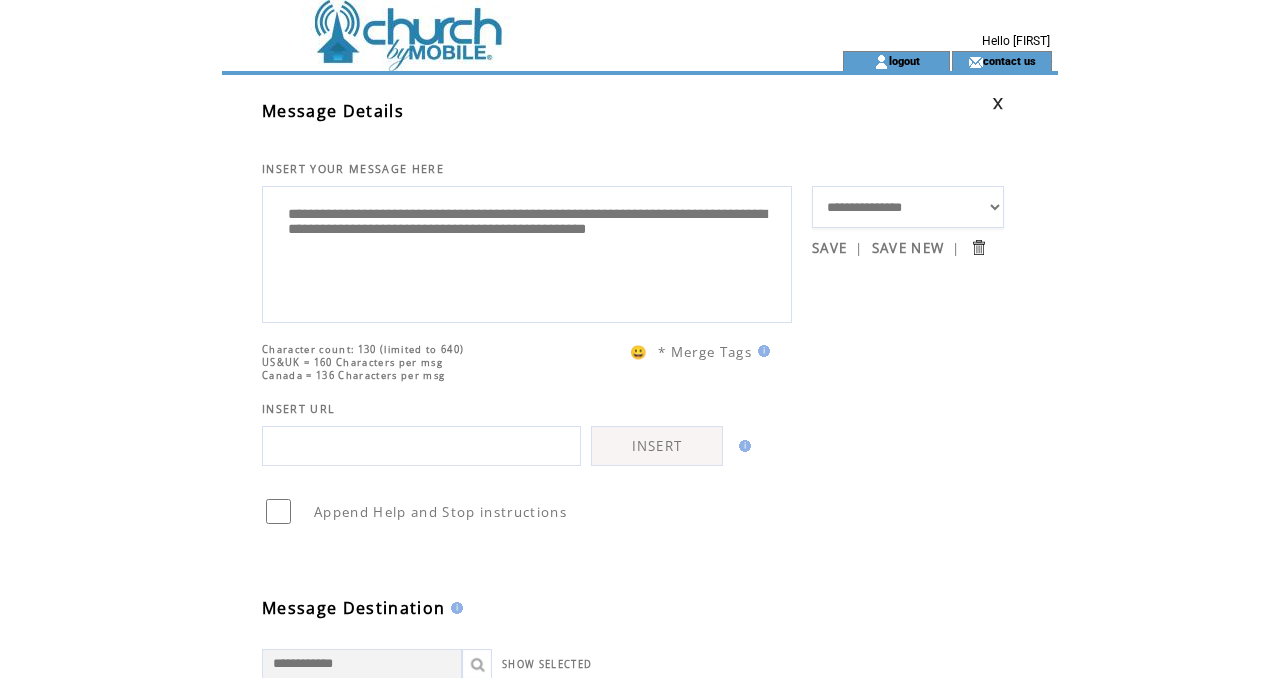 click on "**********" at bounding box center (527, 252) 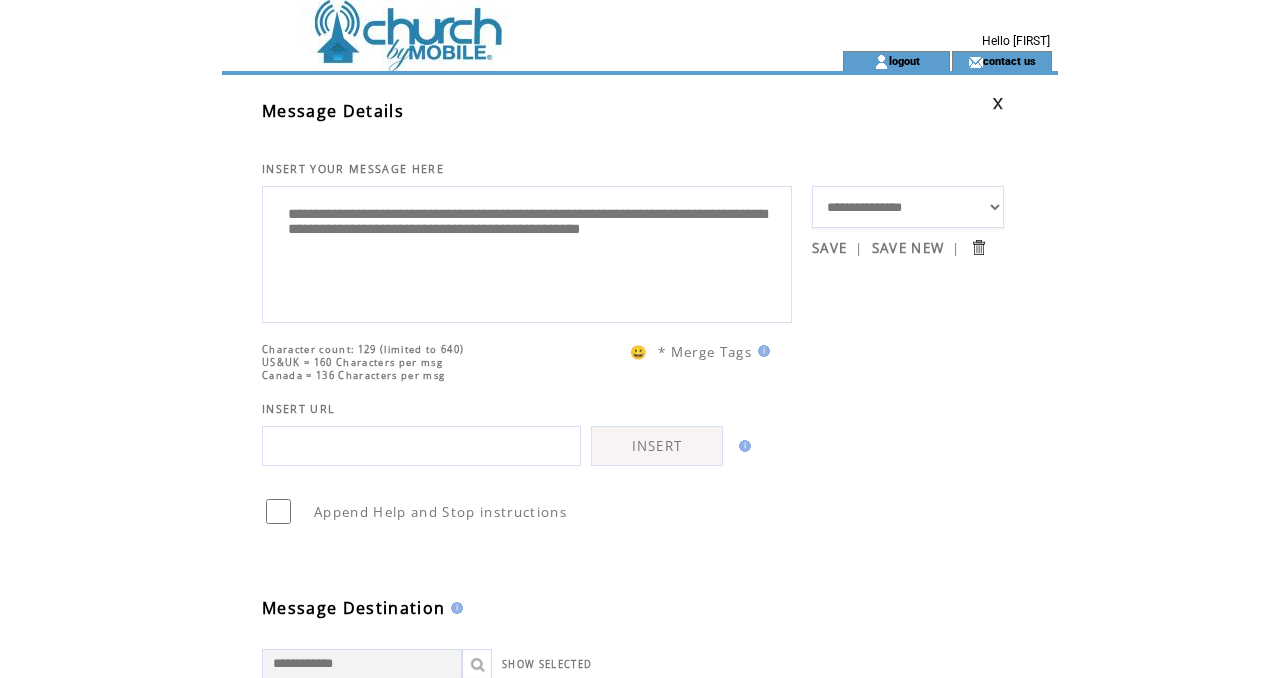 click on "**********" at bounding box center [527, 252] 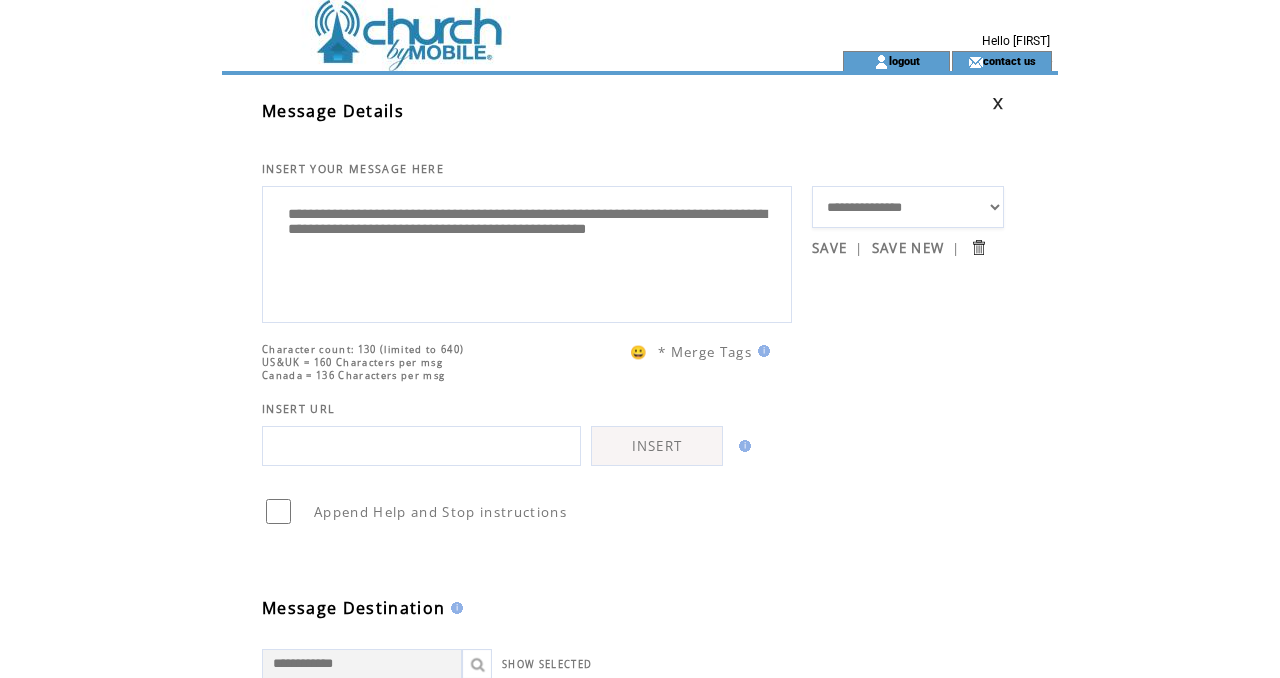 type on "**********" 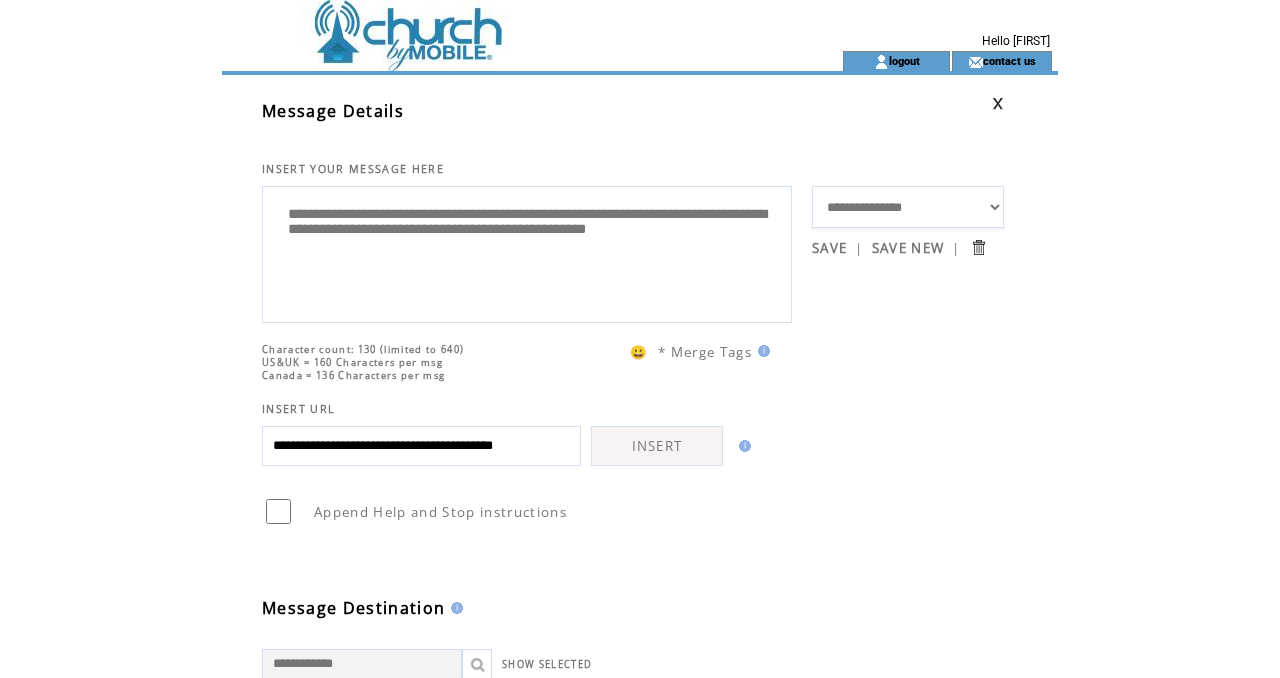 scroll, scrollTop: 0, scrollLeft: 54, axis: horizontal 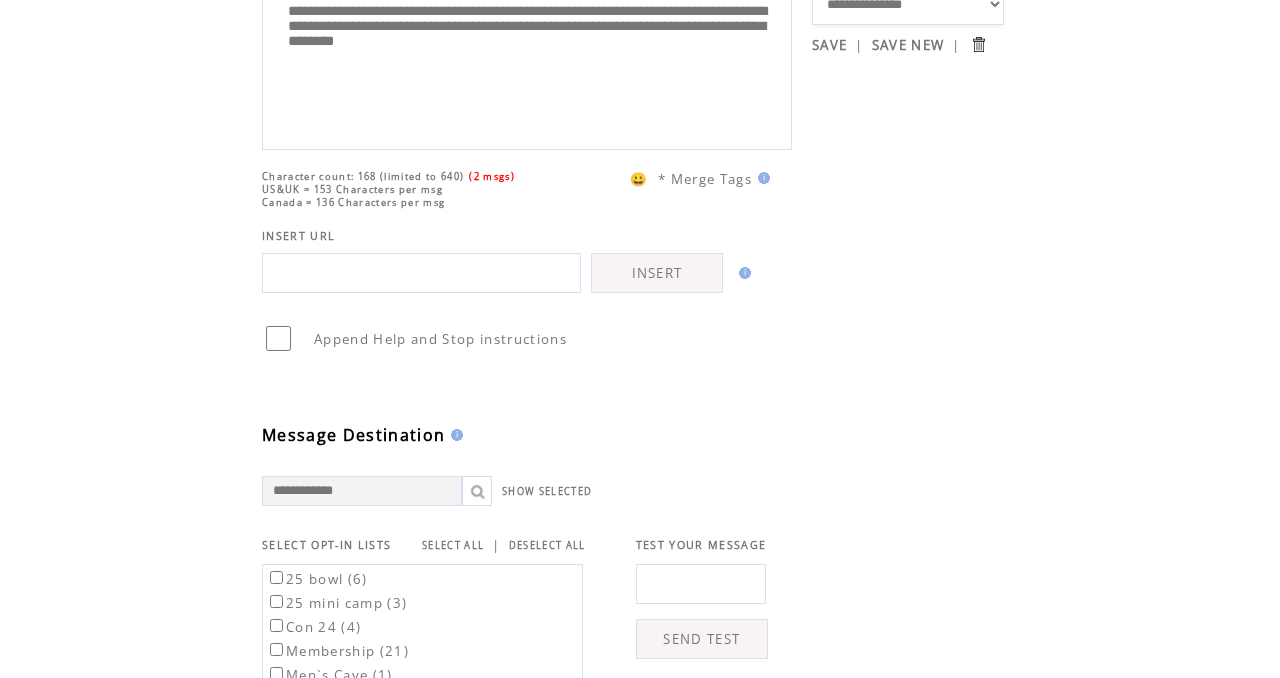 click on "SELECT ALL" at bounding box center (453, 545) 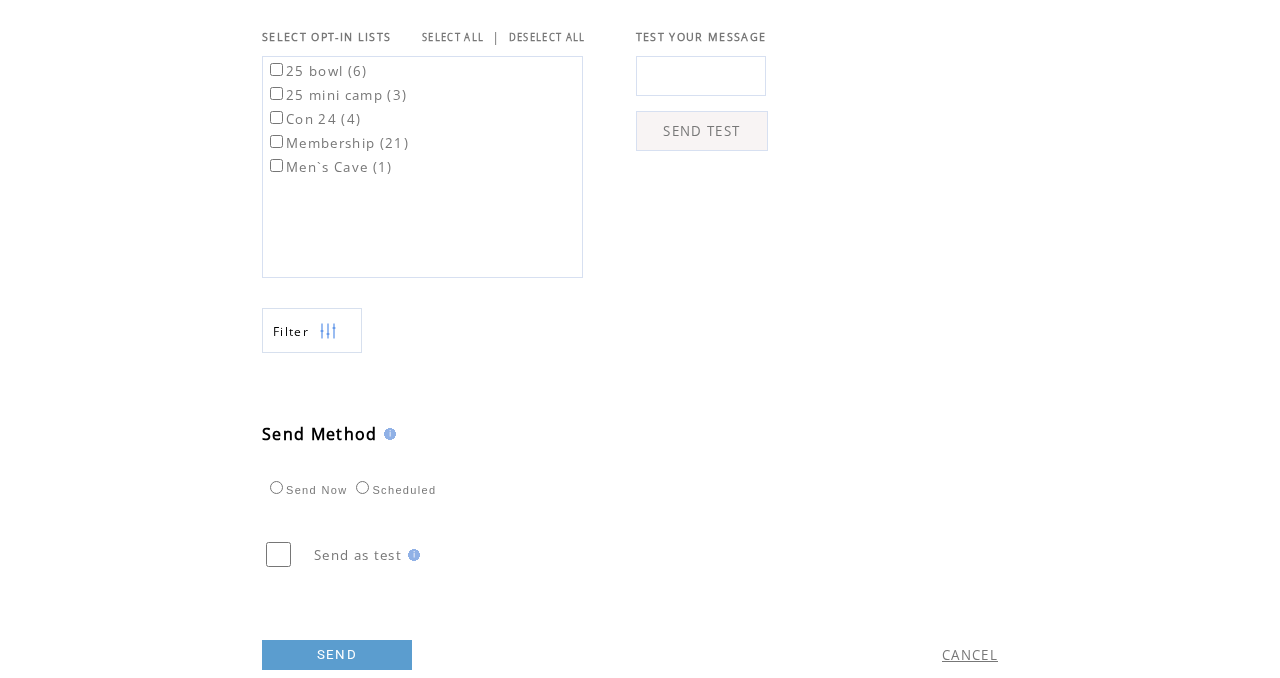 scroll, scrollTop: 717, scrollLeft: 0, axis: vertical 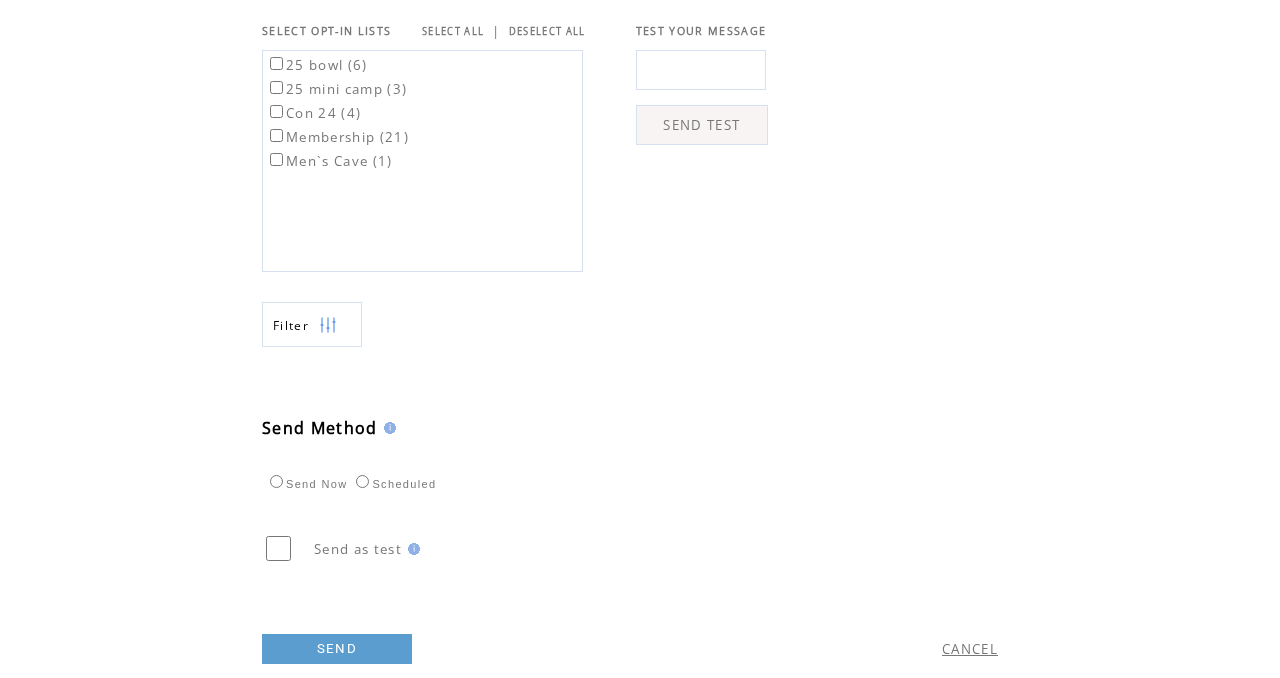 click on "SEND" at bounding box center [337, 649] 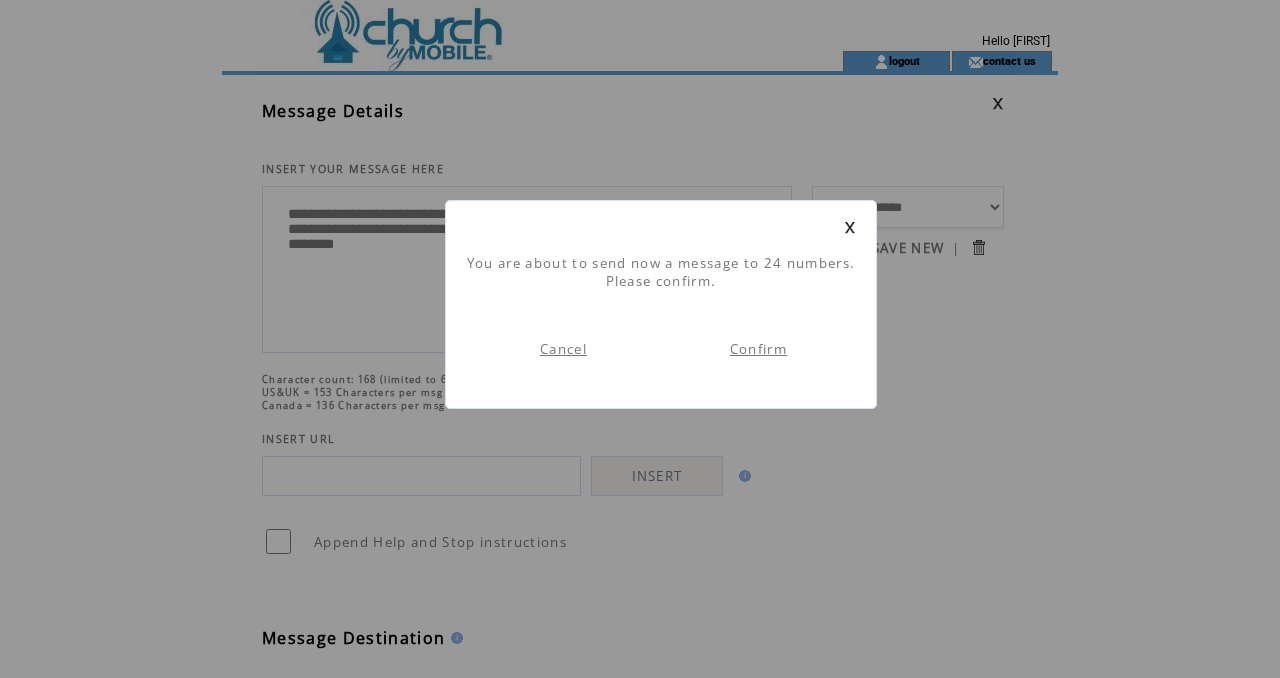 scroll, scrollTop: 1, scrollLeft: 0, axis: vertical 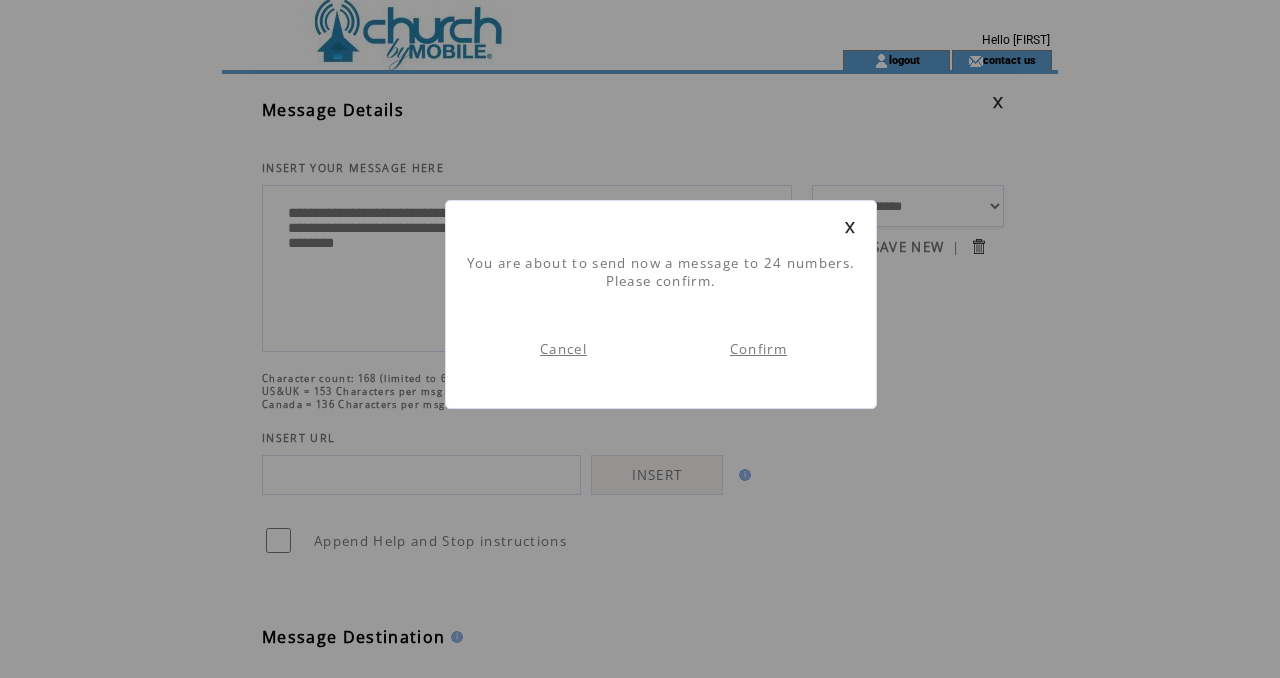 click on "Confirm" at bounding box center [758, 349] 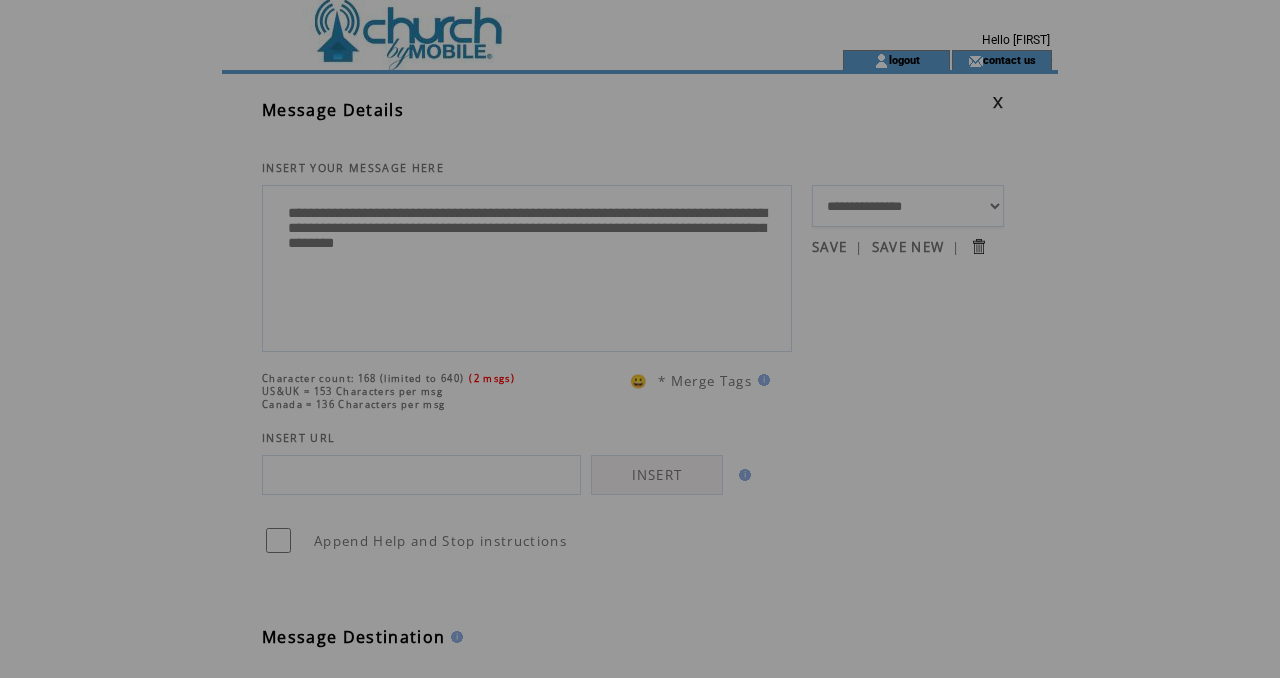 scroll, scrollTop: 0, scrollLeft: 0, axis: both 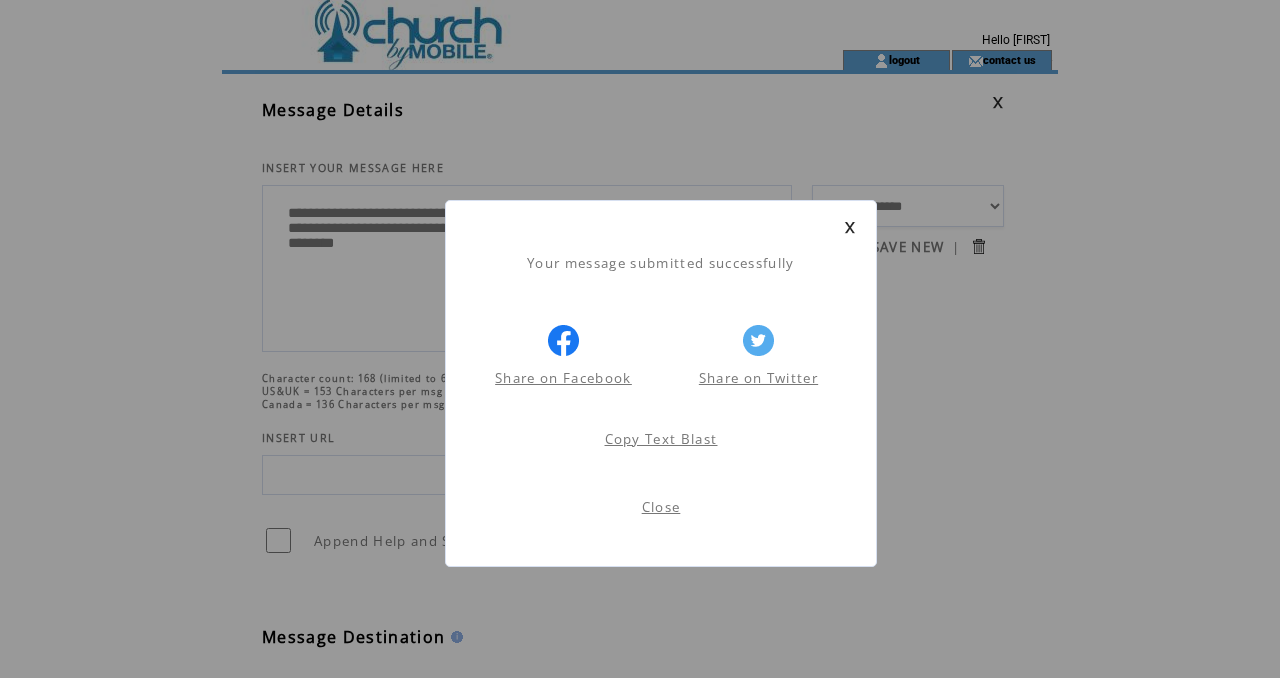 click on "Close" at bounding box center [661, 507] 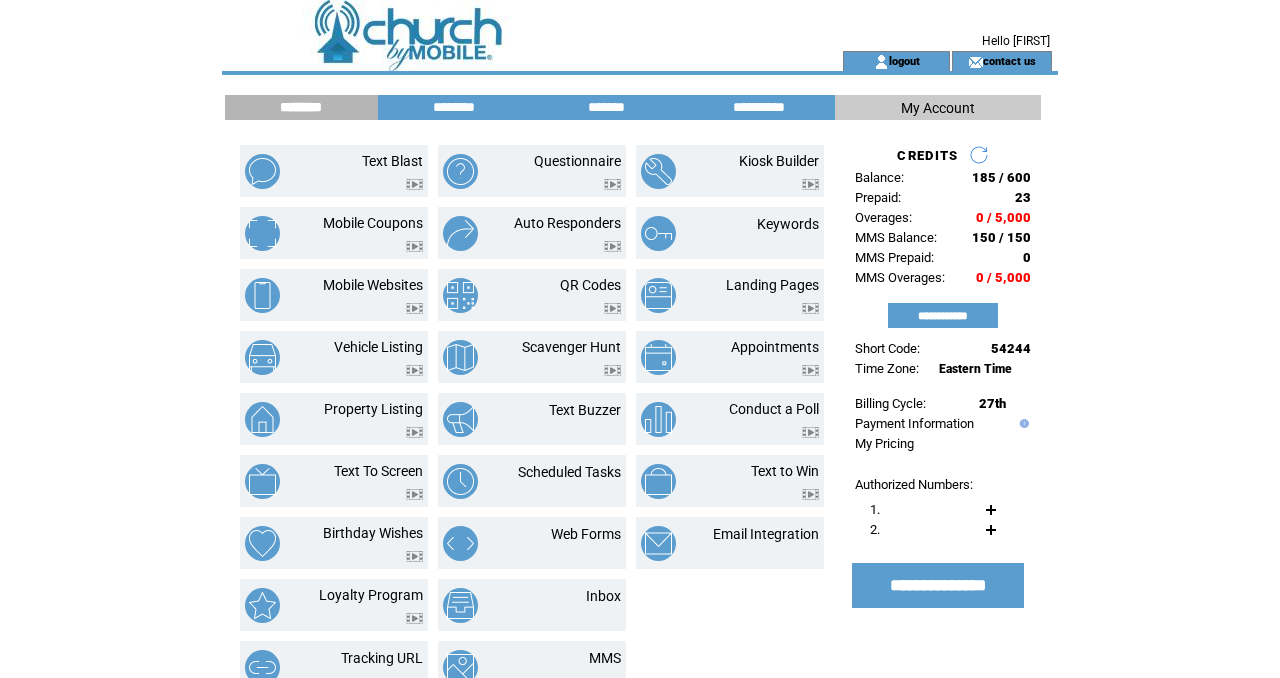 scroll, scrollTop: 0, scrollLeft: 0, axis: both 